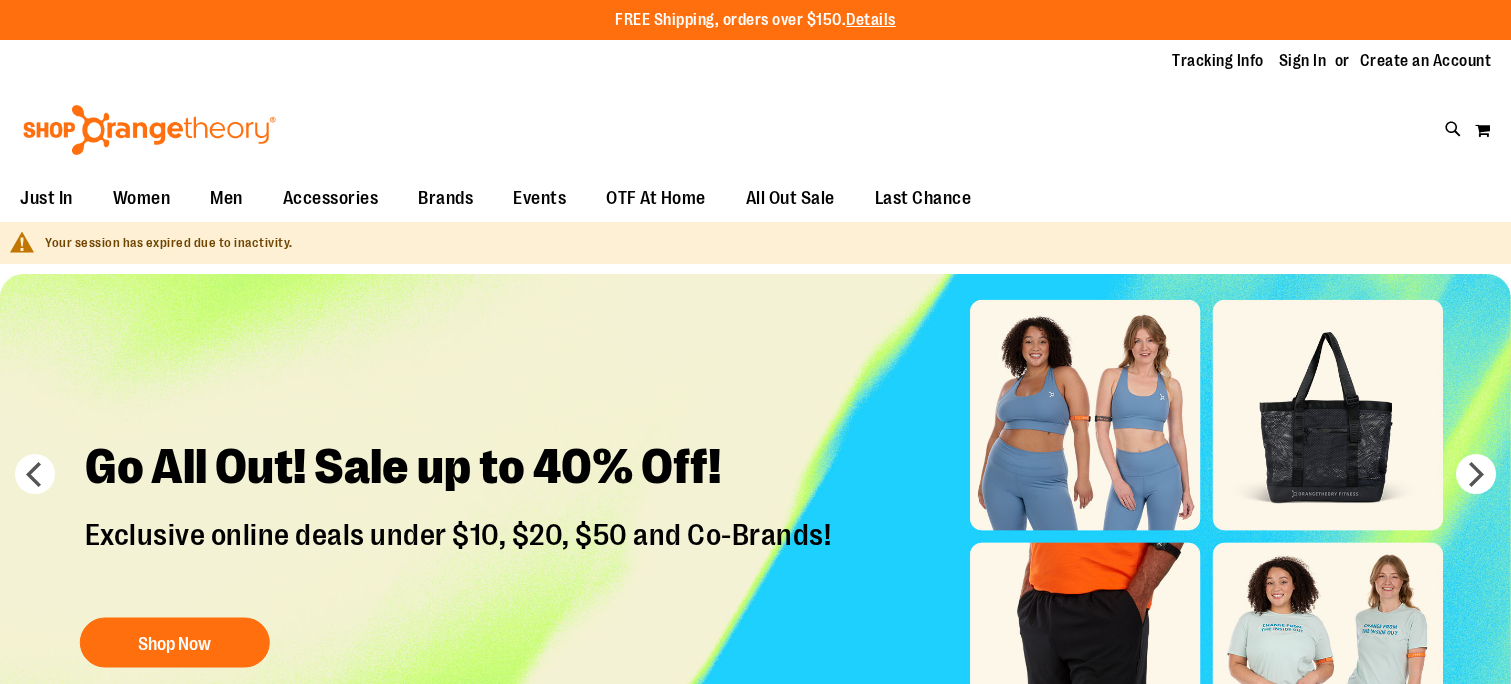 scroll, scrollTop: 0, scrollLeft: 0, axis: both 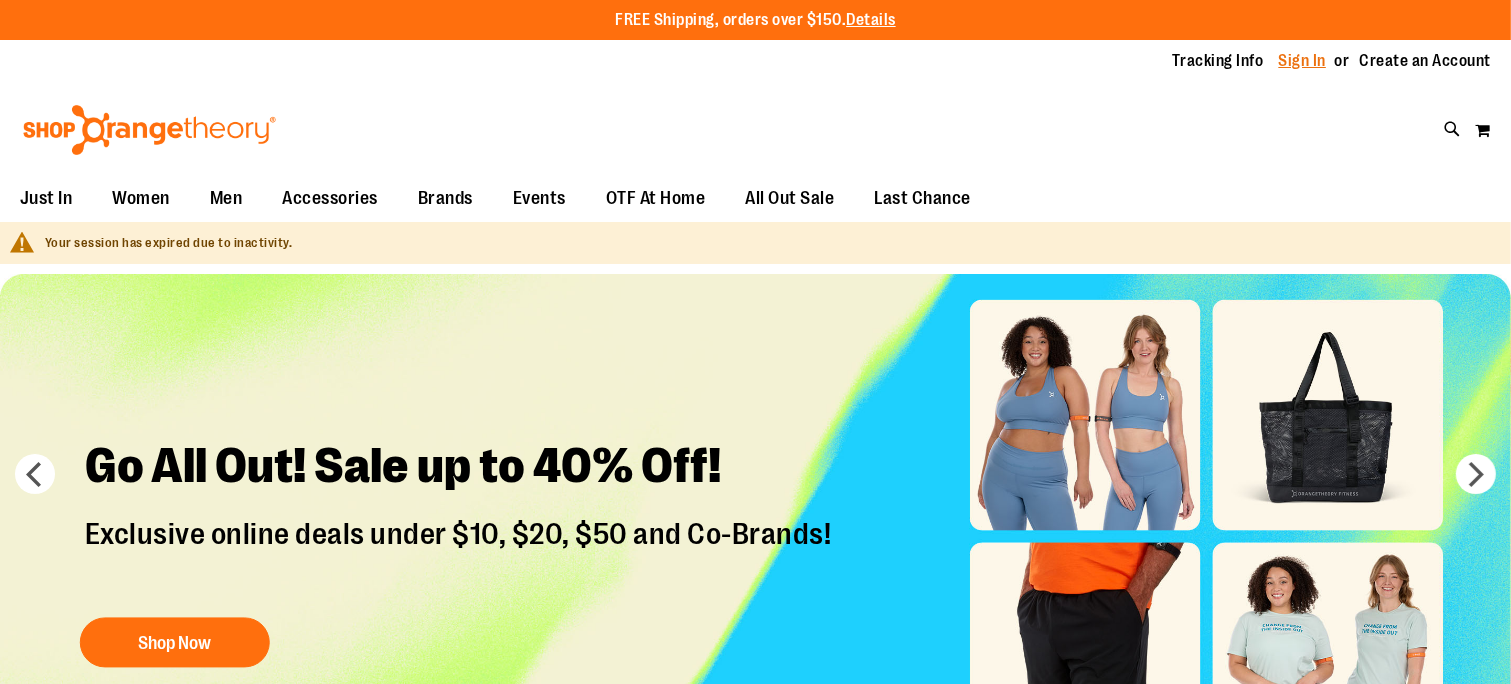 type on "**********" 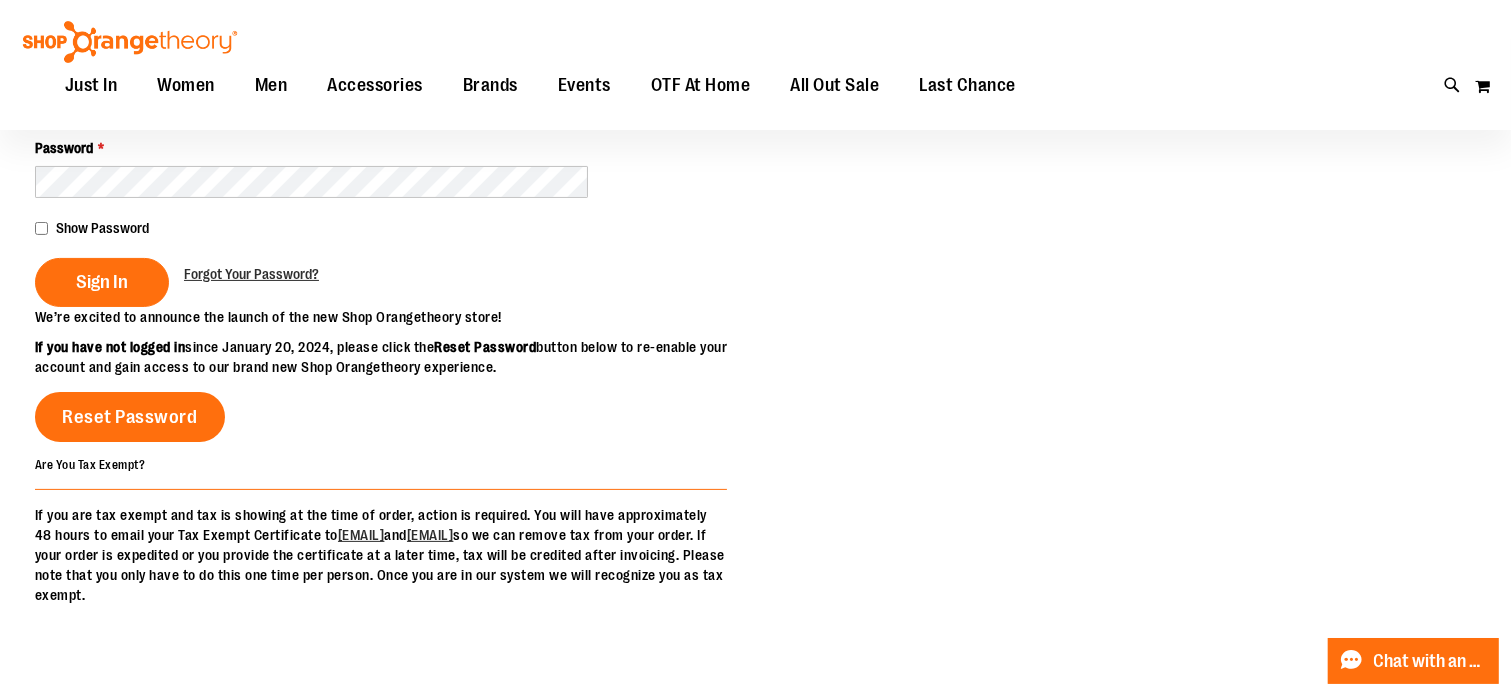 scroll, scrollTop: 400, scrollLeft: 0, axis: vertical 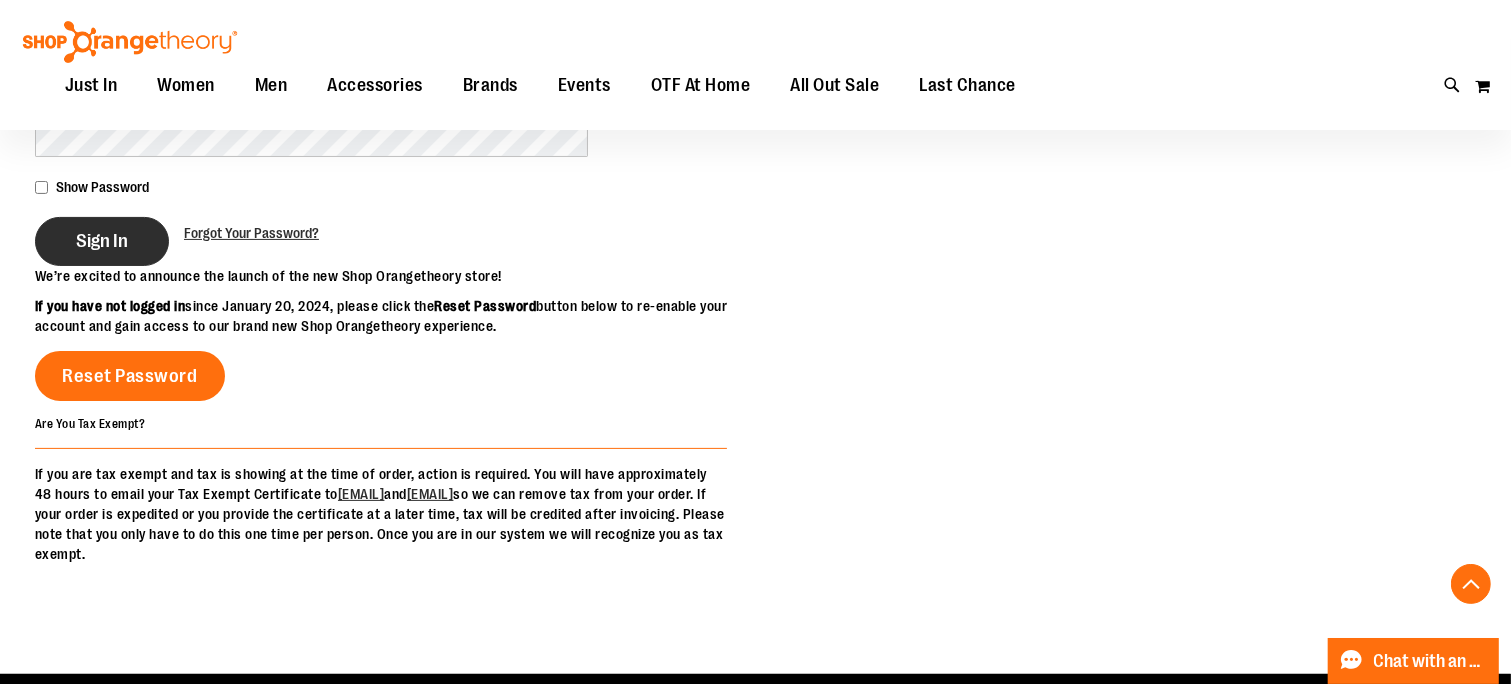 type on "**********" 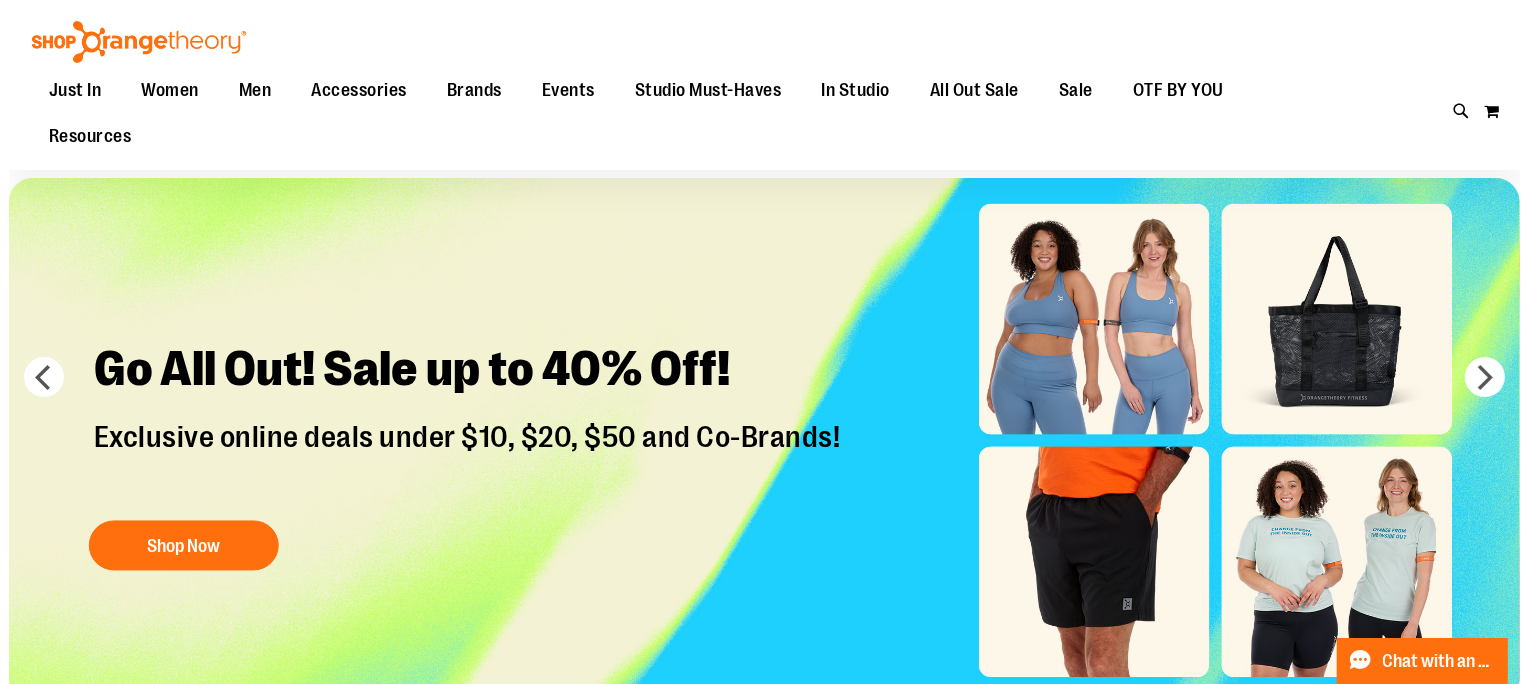 scroll, scrollTop: 0, scrollLeft: 0, axis: both 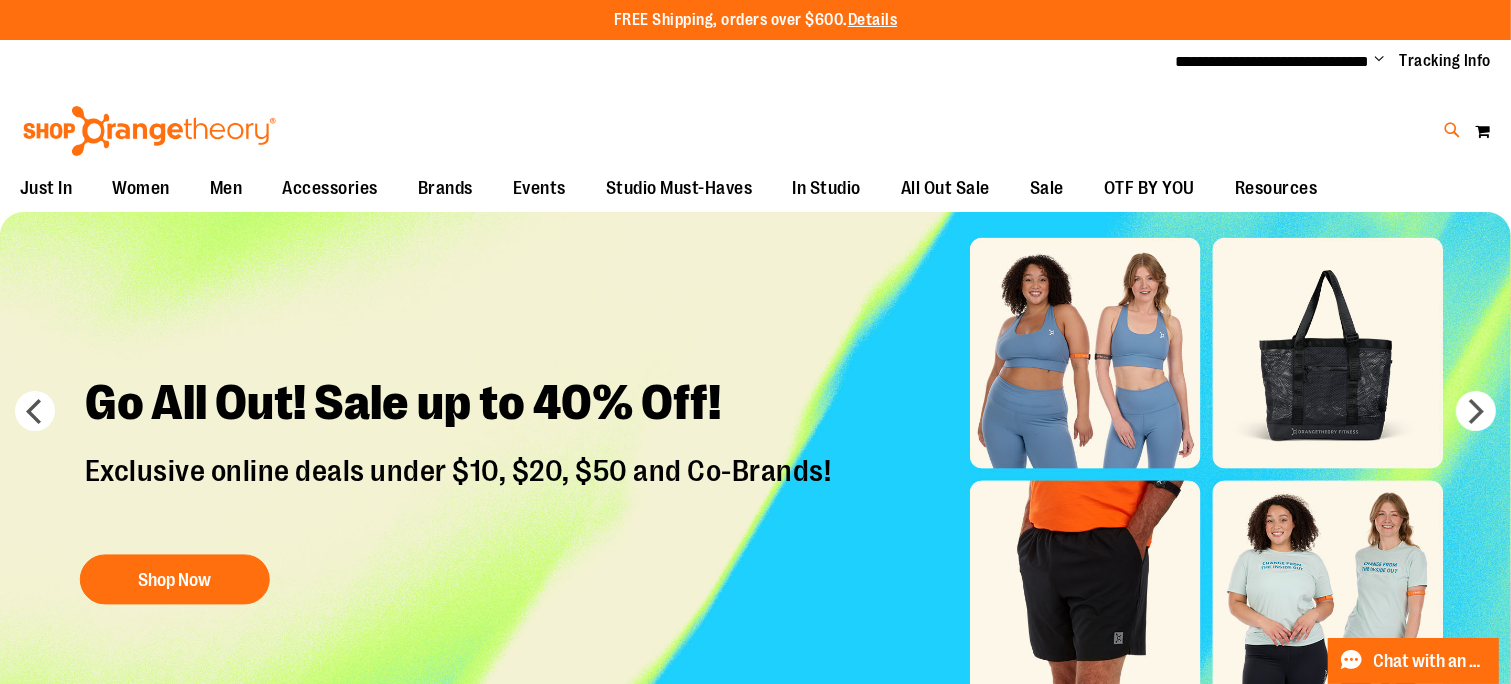 type on "**********" 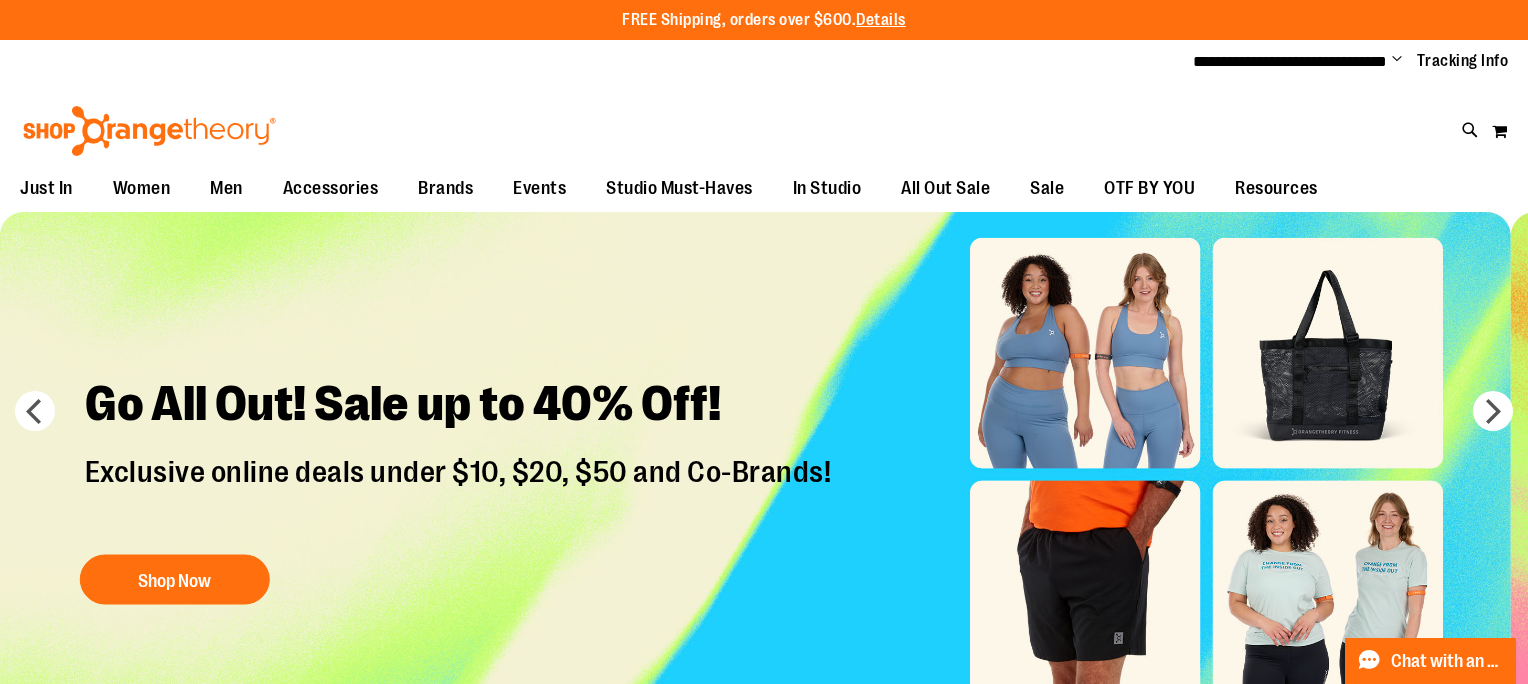 click on "Search" at bounding box center [764, 113] 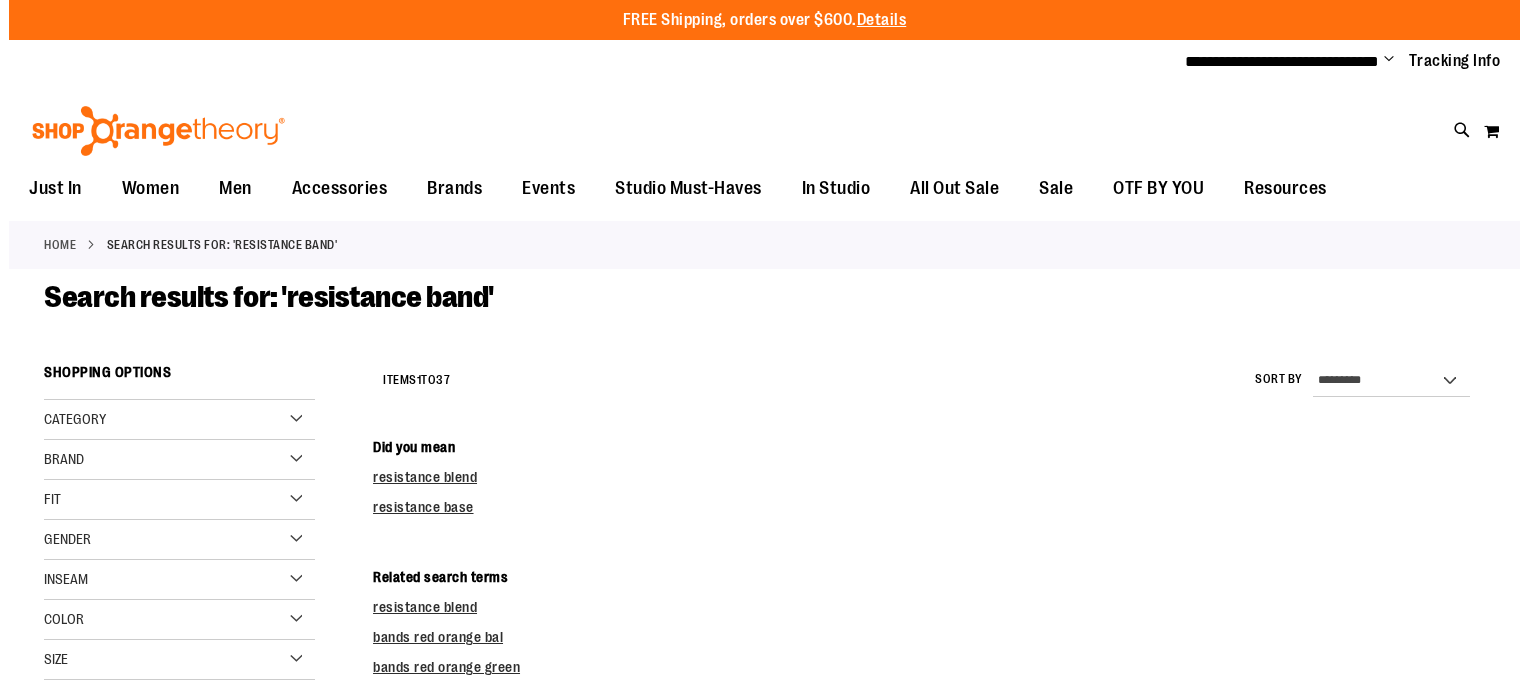 scroll, scrollTop: 0, scrollLeft: 0, axis: both 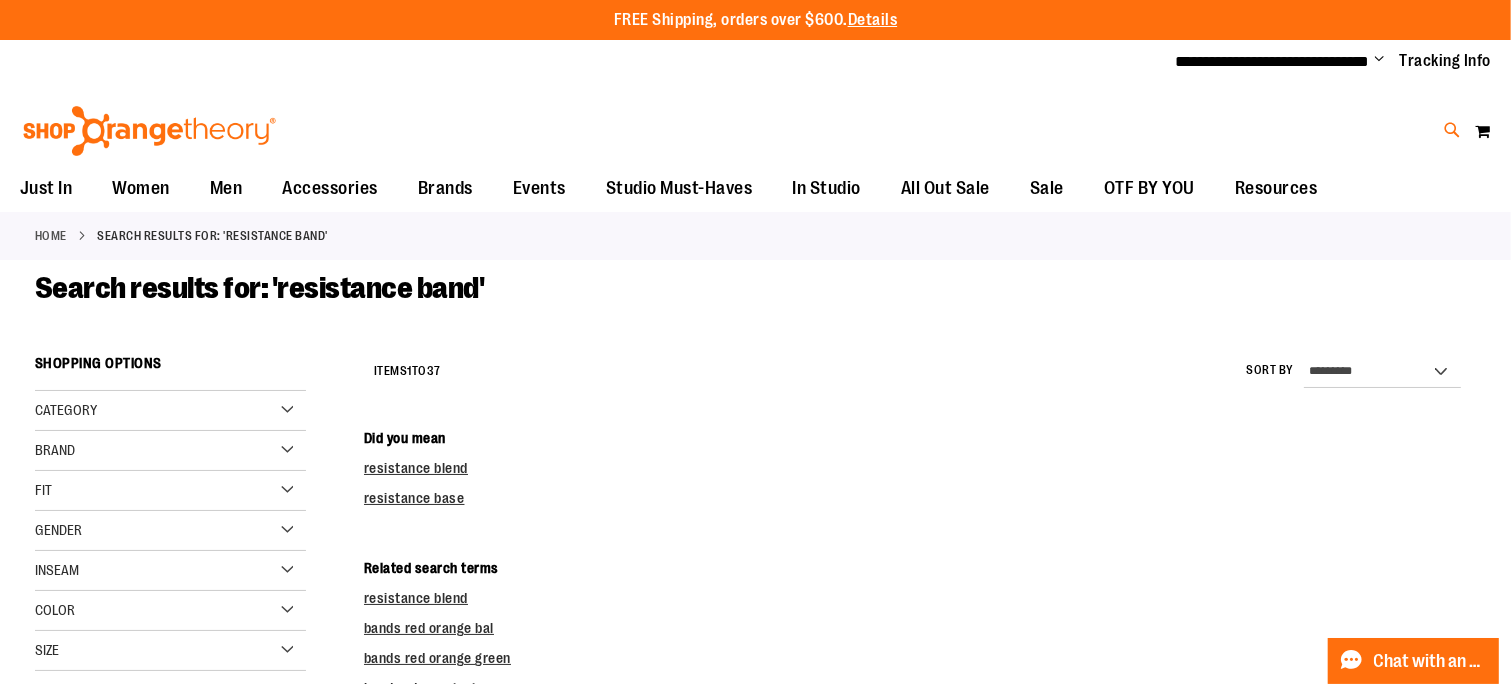 type on "**********" 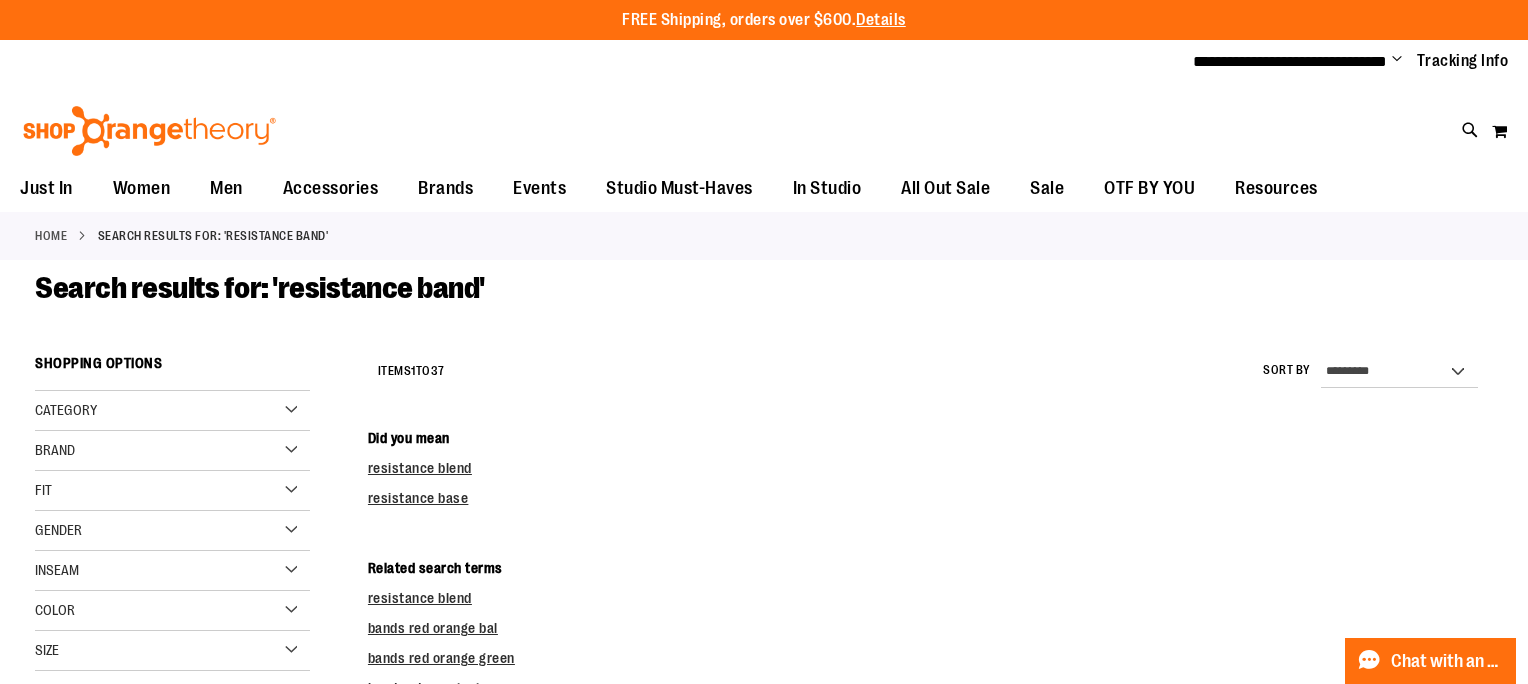 type on "**********" 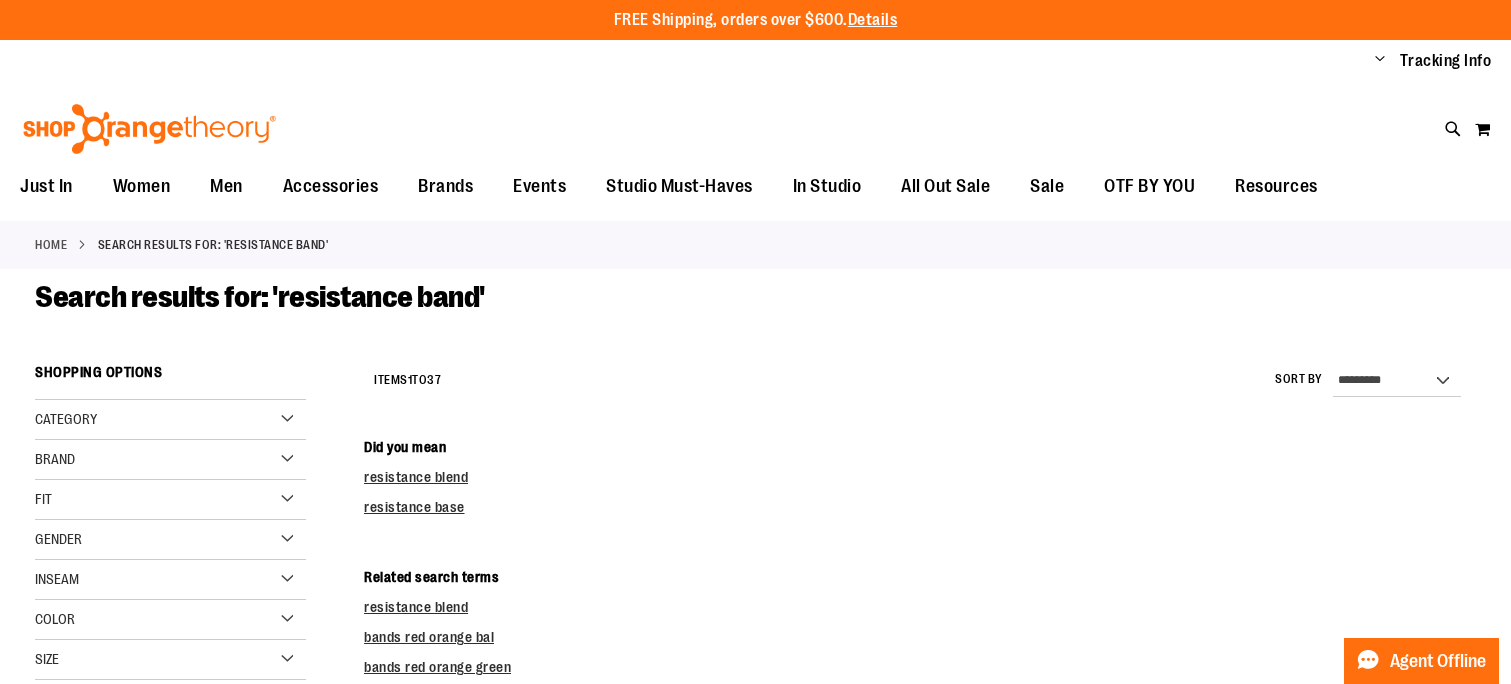 scroll, scrollTop: 0, scrollLeft: 0, axis: both 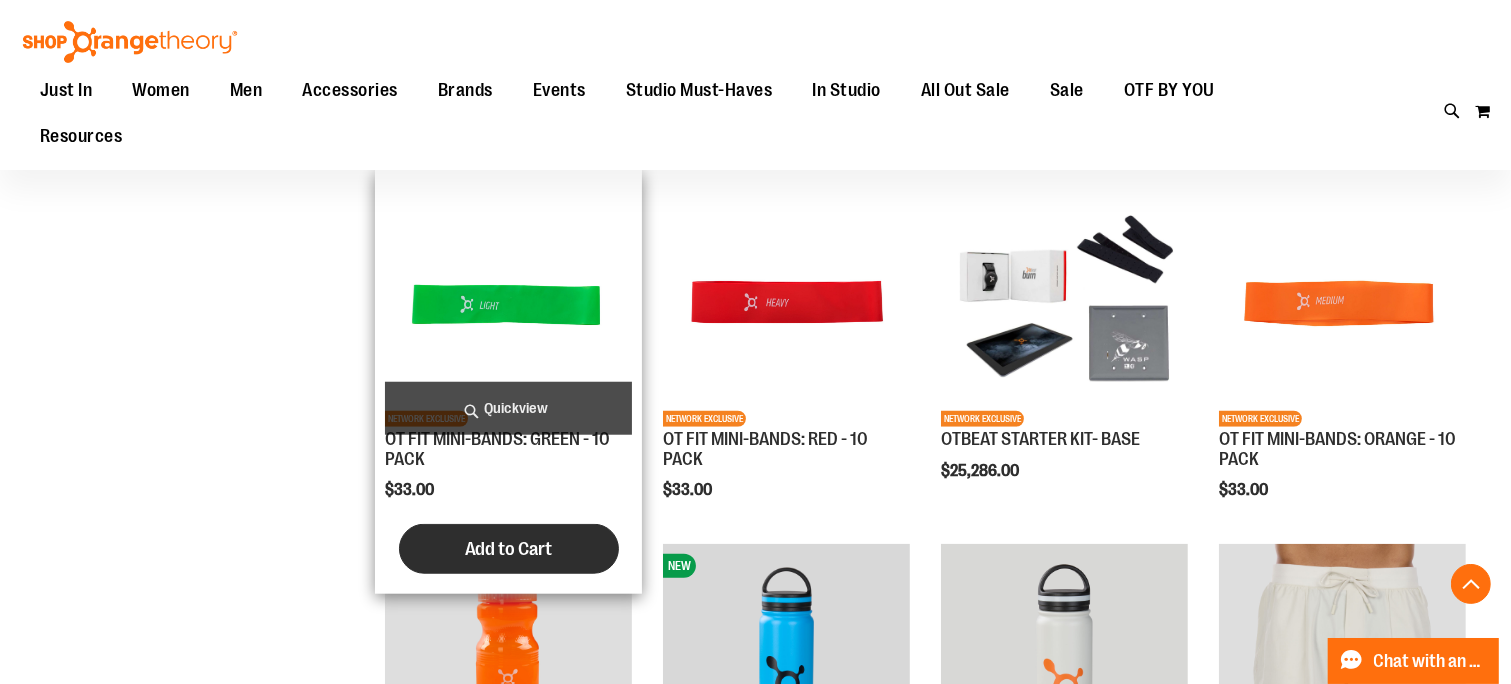 type on "**********" 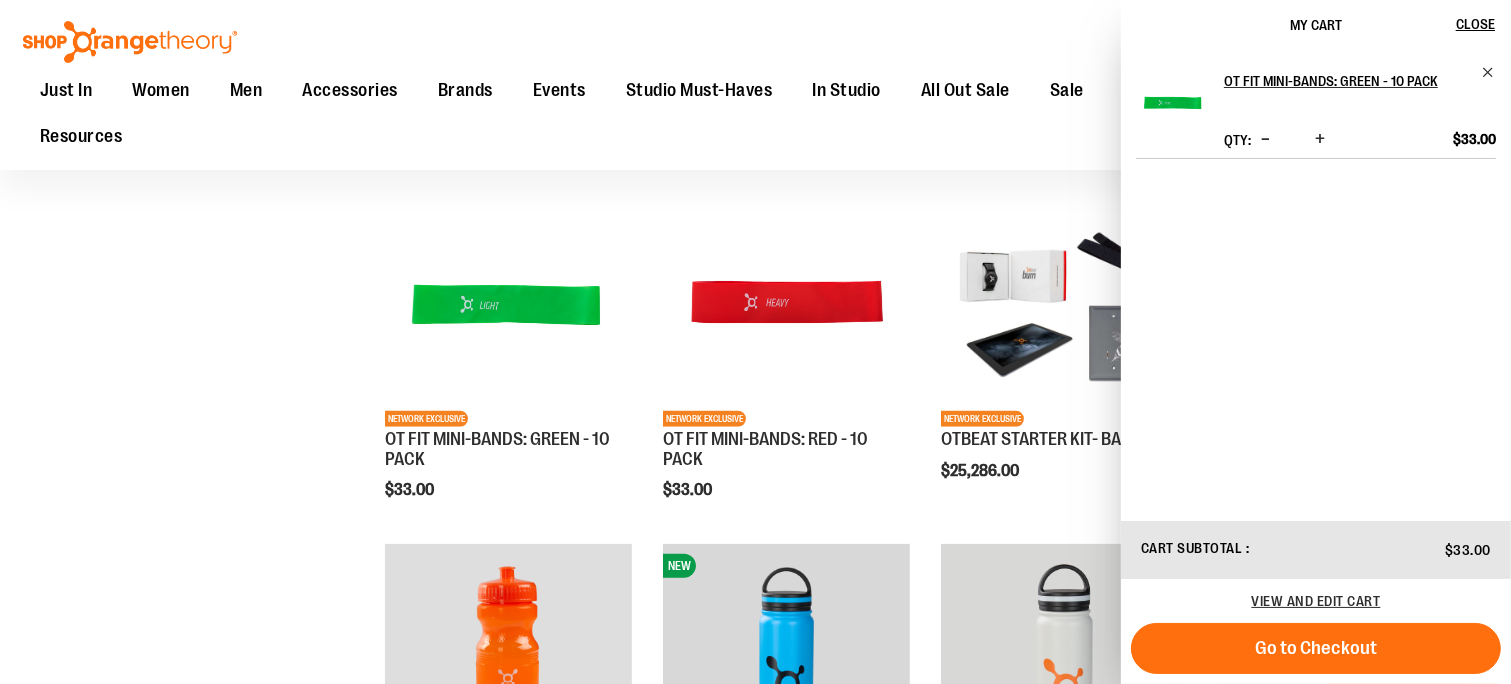 click at bounding box center (1320, 139) 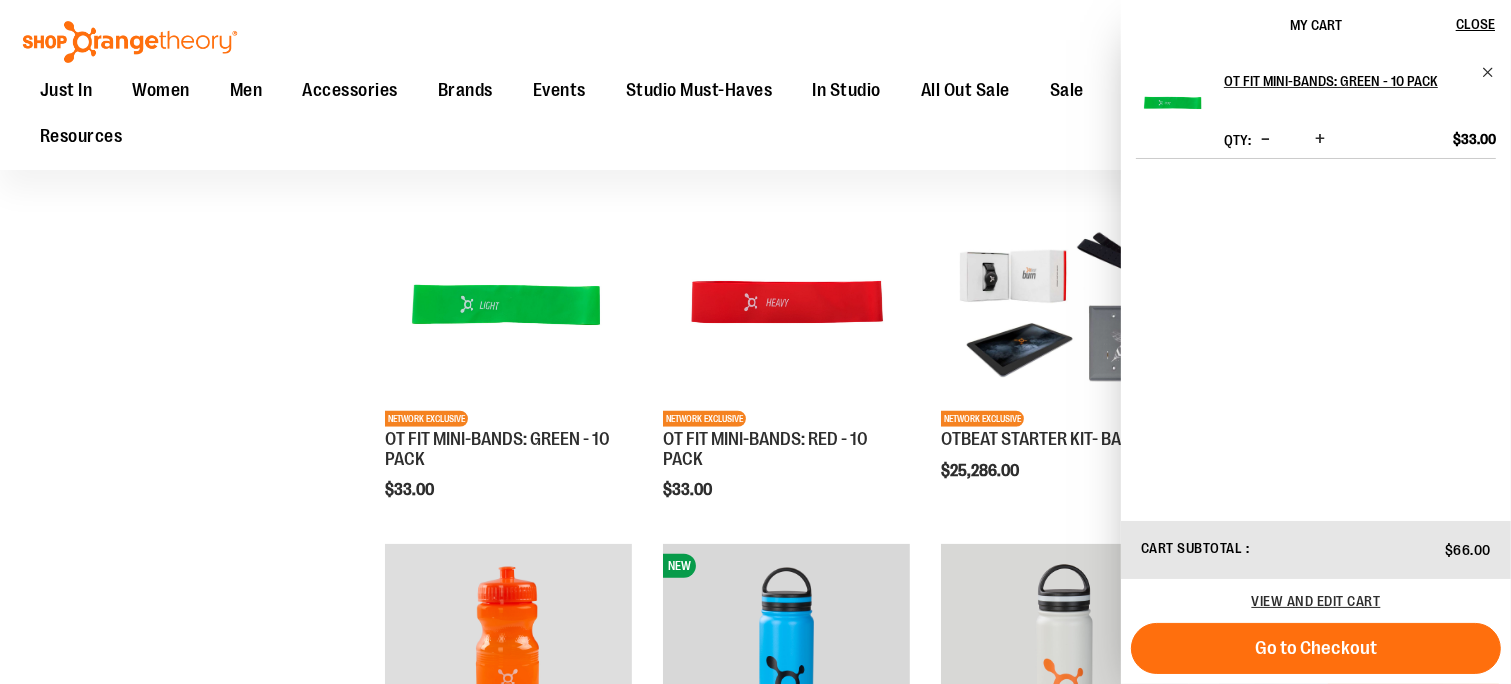 click at bounding box center [1320, 139] 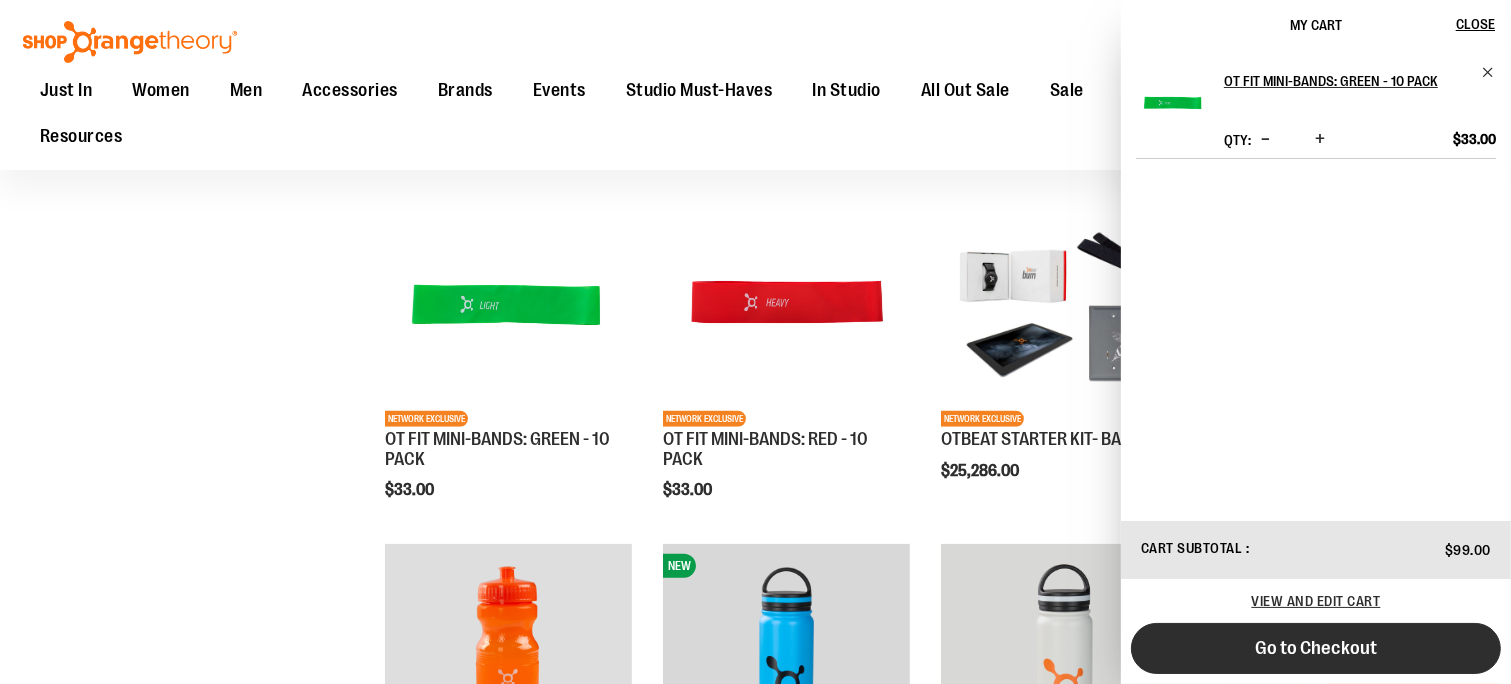 click on "Go to Checkout" at bounding box center [1316, 648] 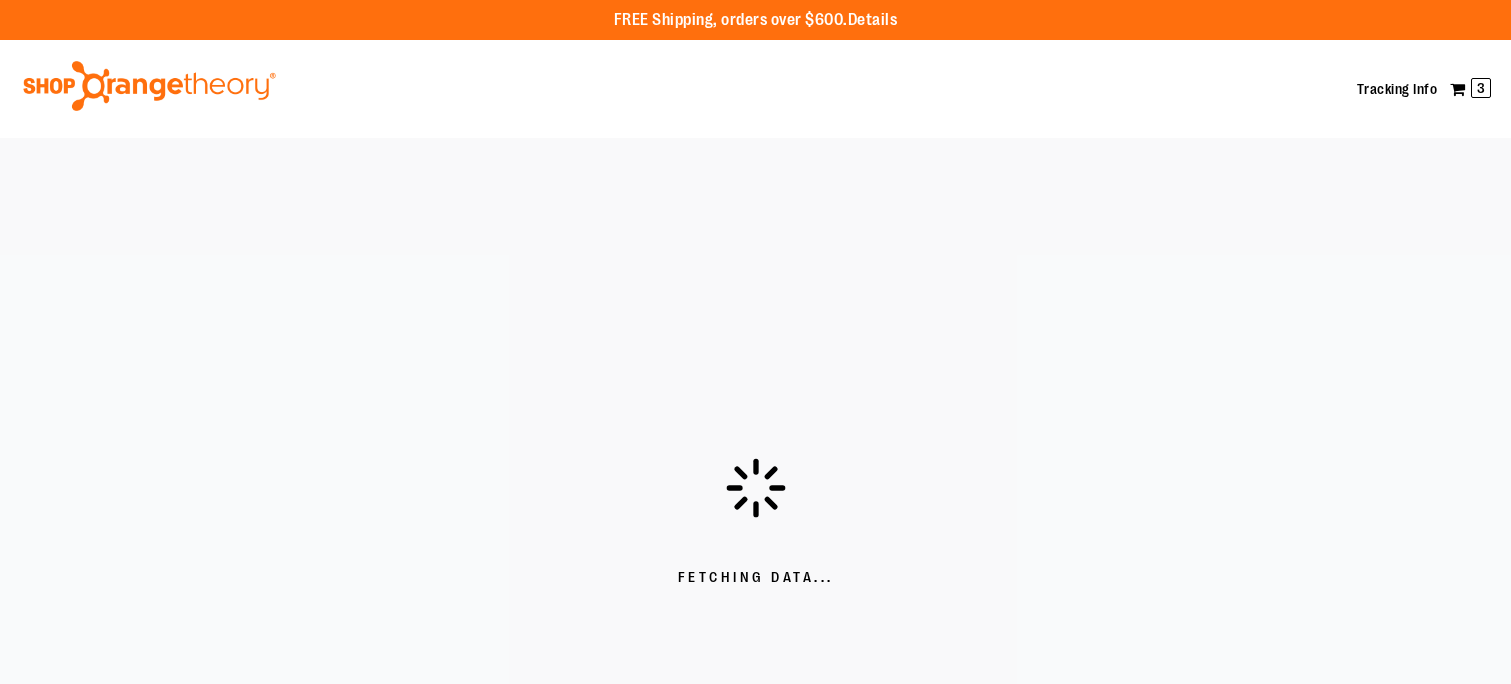 scroll, scrollTop: 0, scrollLeft: 0, axis: both 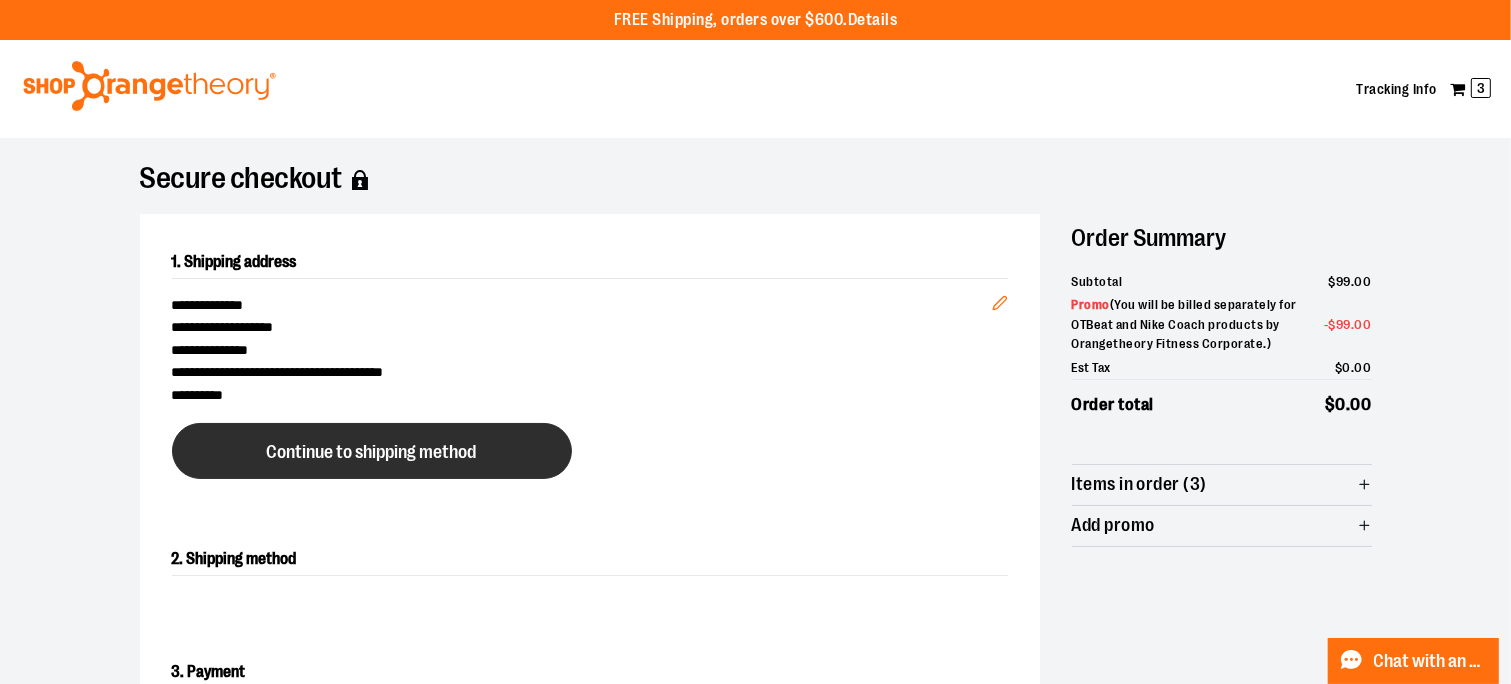 click on "Continue to shipping method" at bounding box center [372, 452] 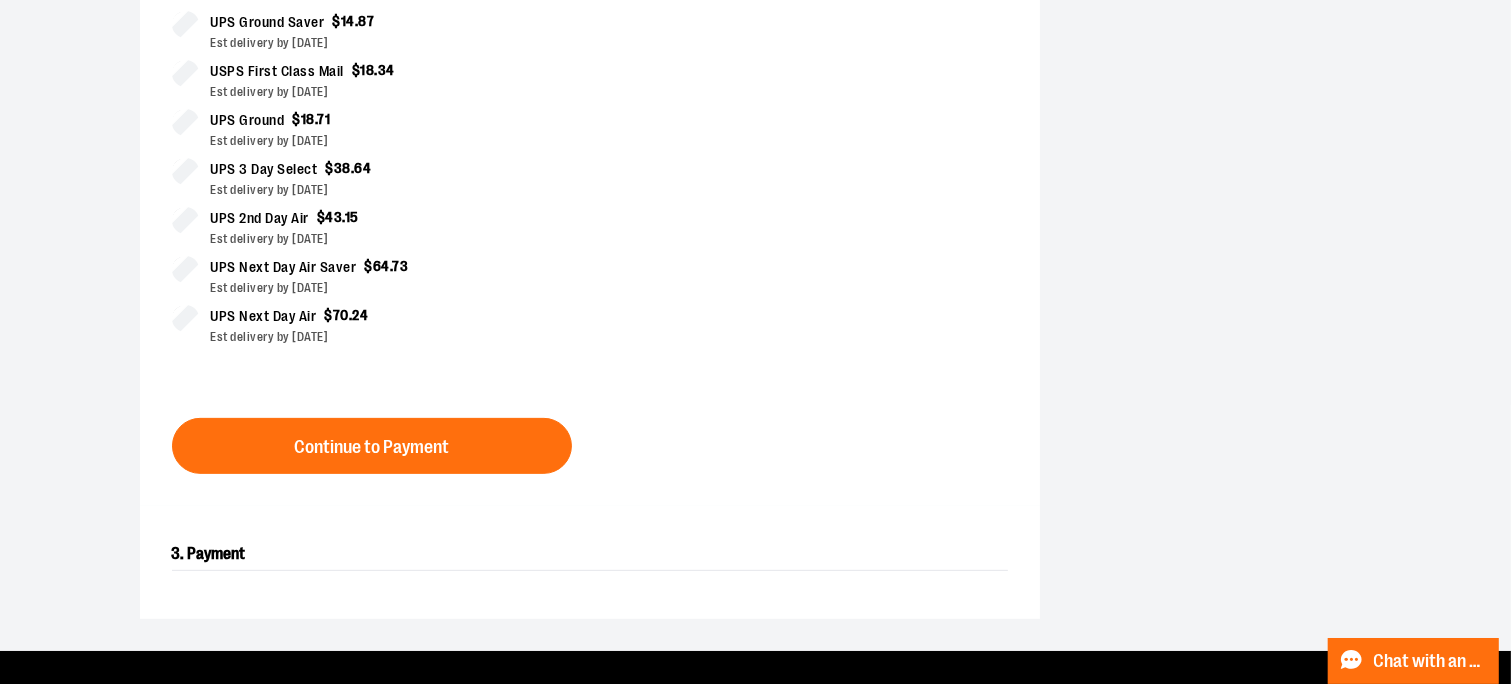 scroll, scrollTop: 765, scrollLeft: 0, axis: vertical 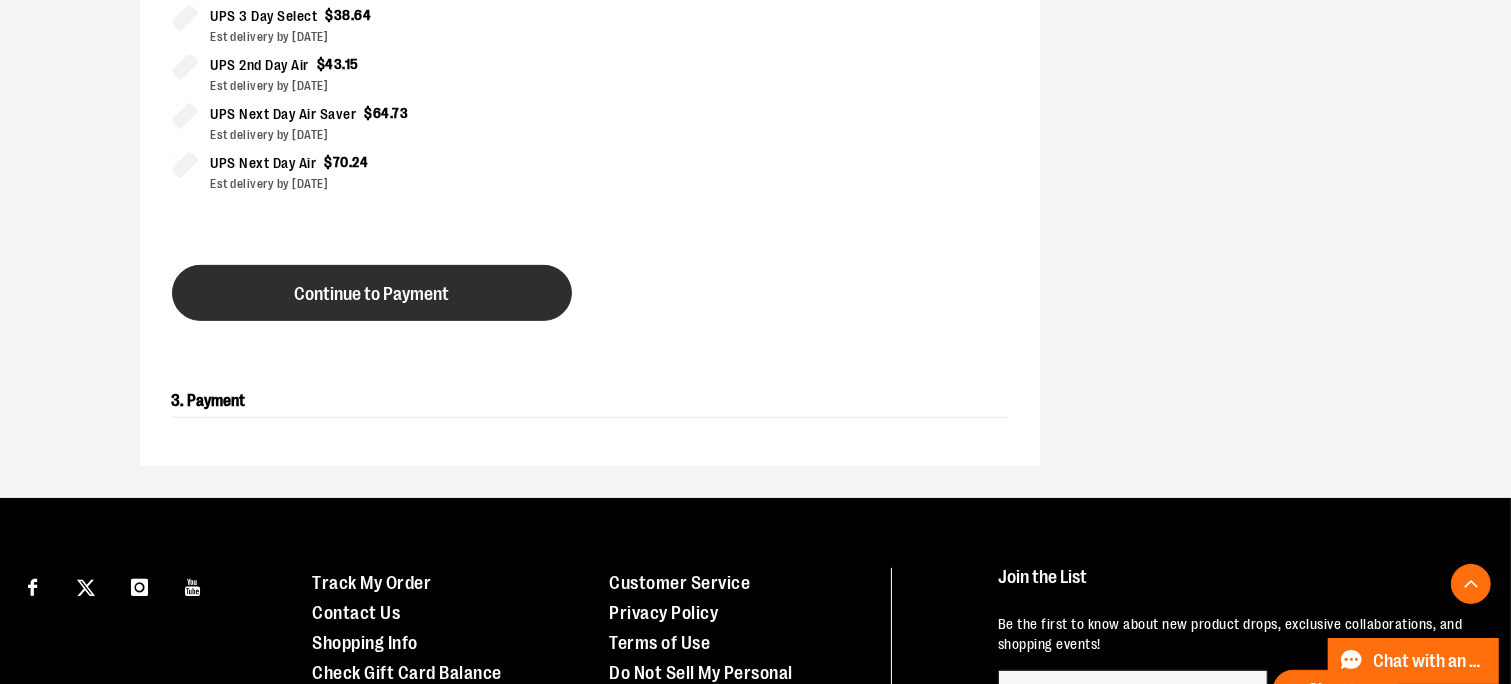 click on "Continue to Payment" at bounding box center [371, 294] 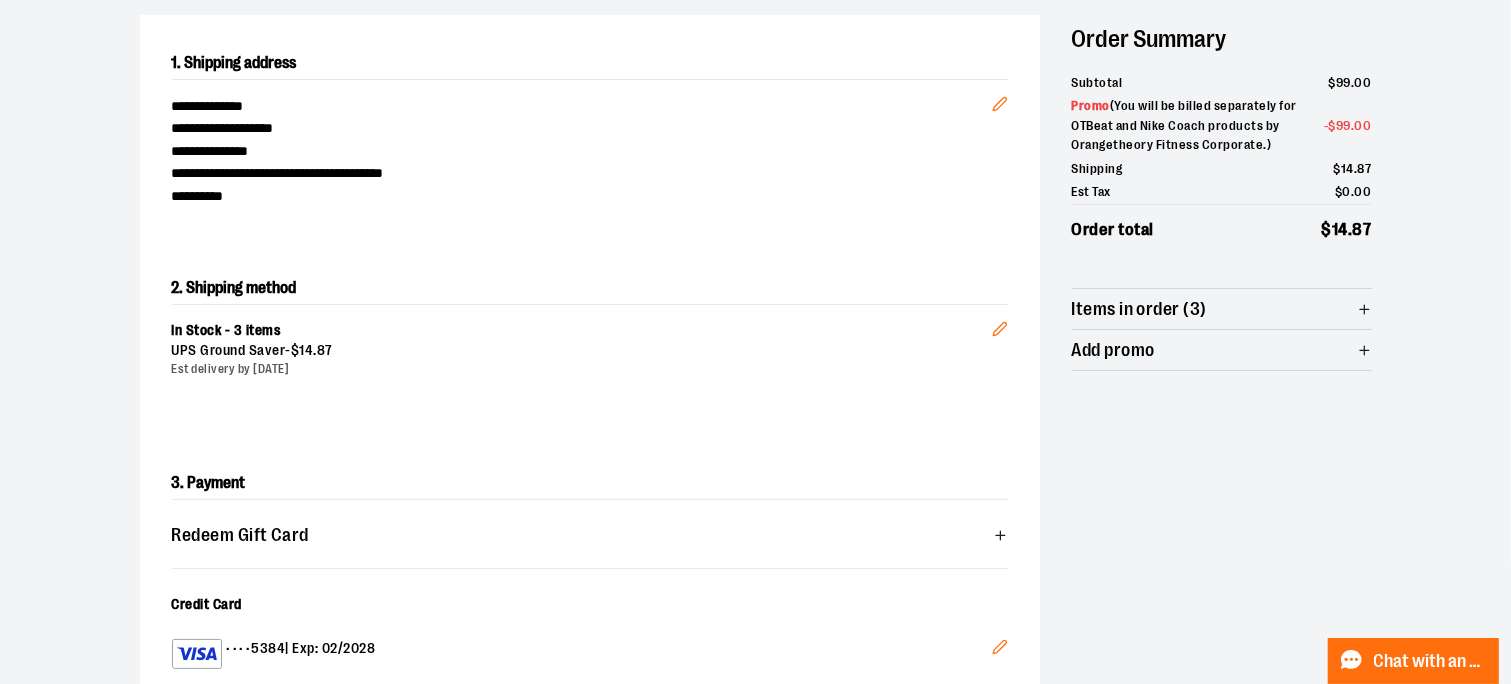 scroll, scrollTop: 165, scrollLeft: 0, axis: vertical 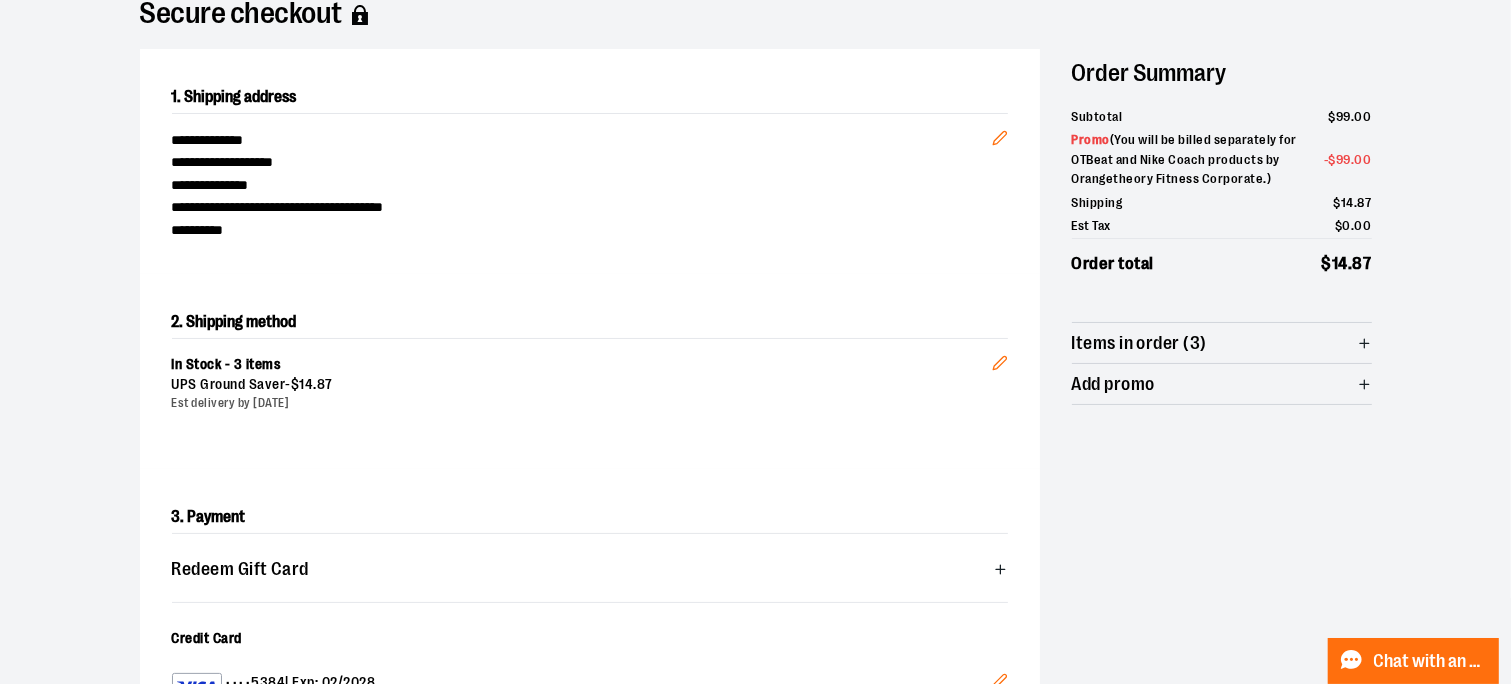 click on "Secure checkout" at bounding box center (756, 15) 